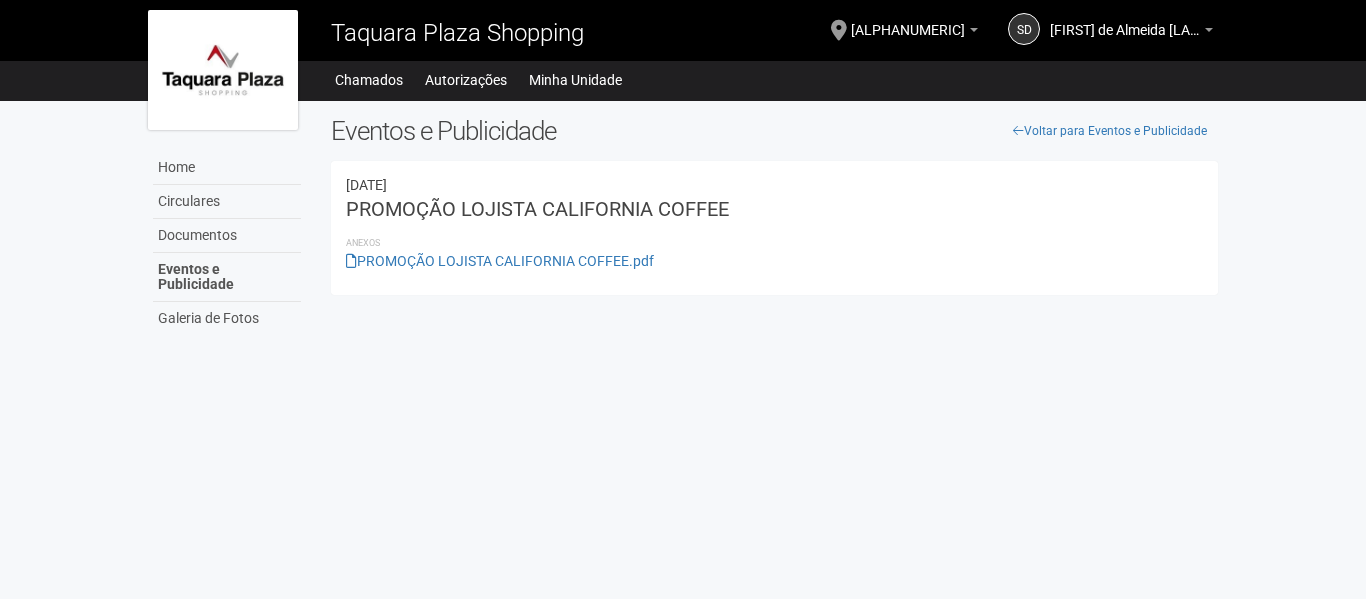 scroll, scrollTop: 0, scrollLeft: 0, axis: both 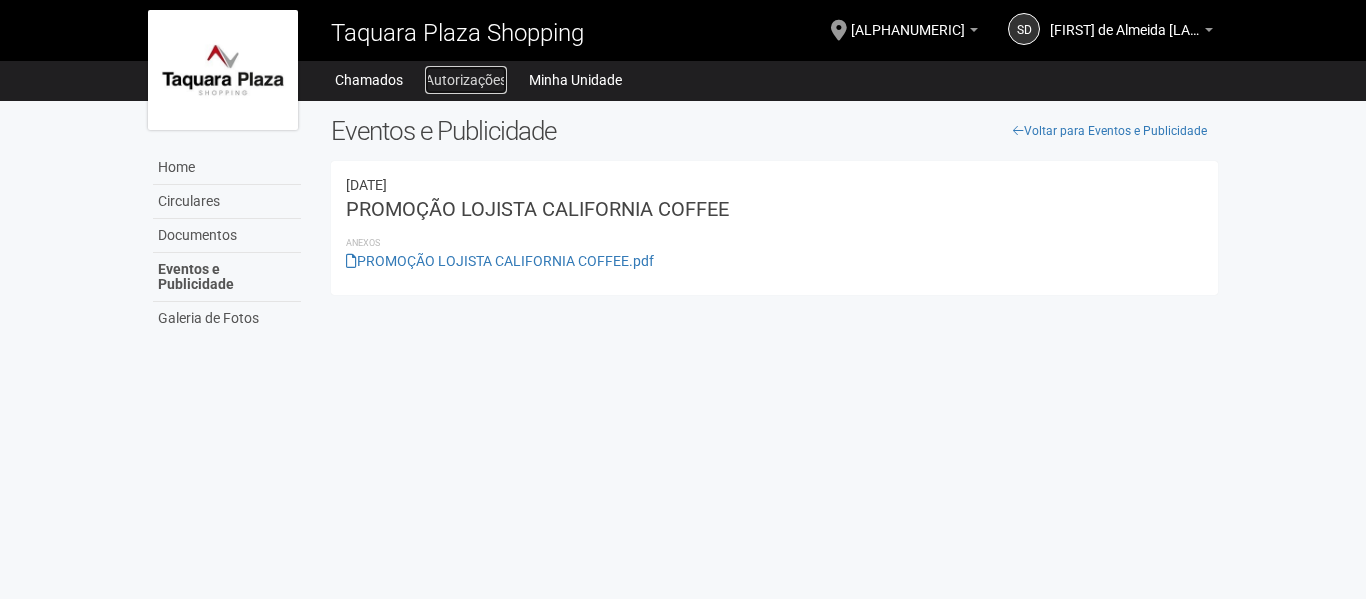 click on "Autorizações" at bounding box center (466, 80) 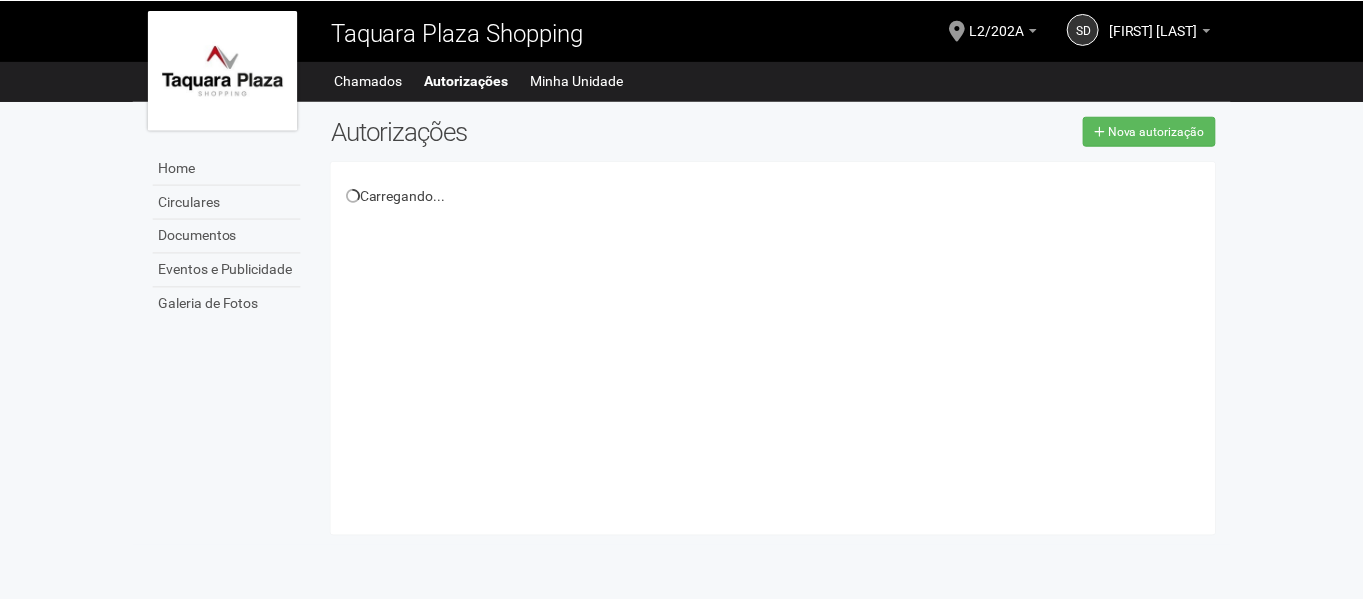 scroll, scrollTop: 0, scrollLeft: 0, axis: both 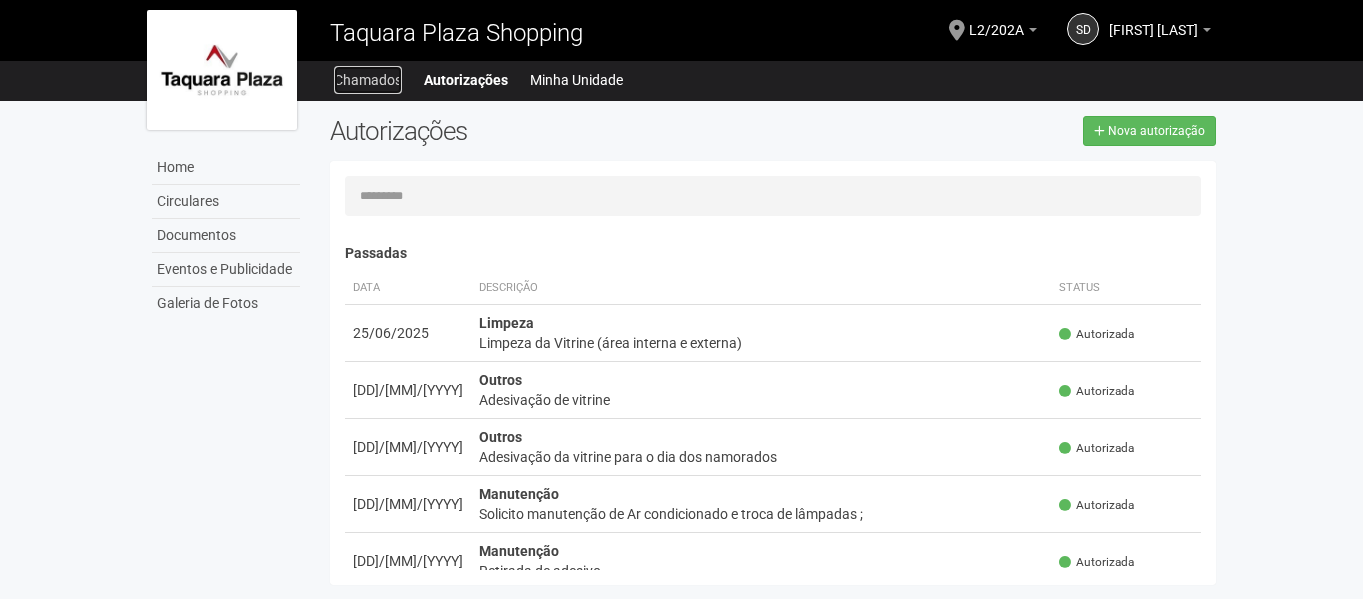 click on "Chamados" at bounding box center (368, 80) 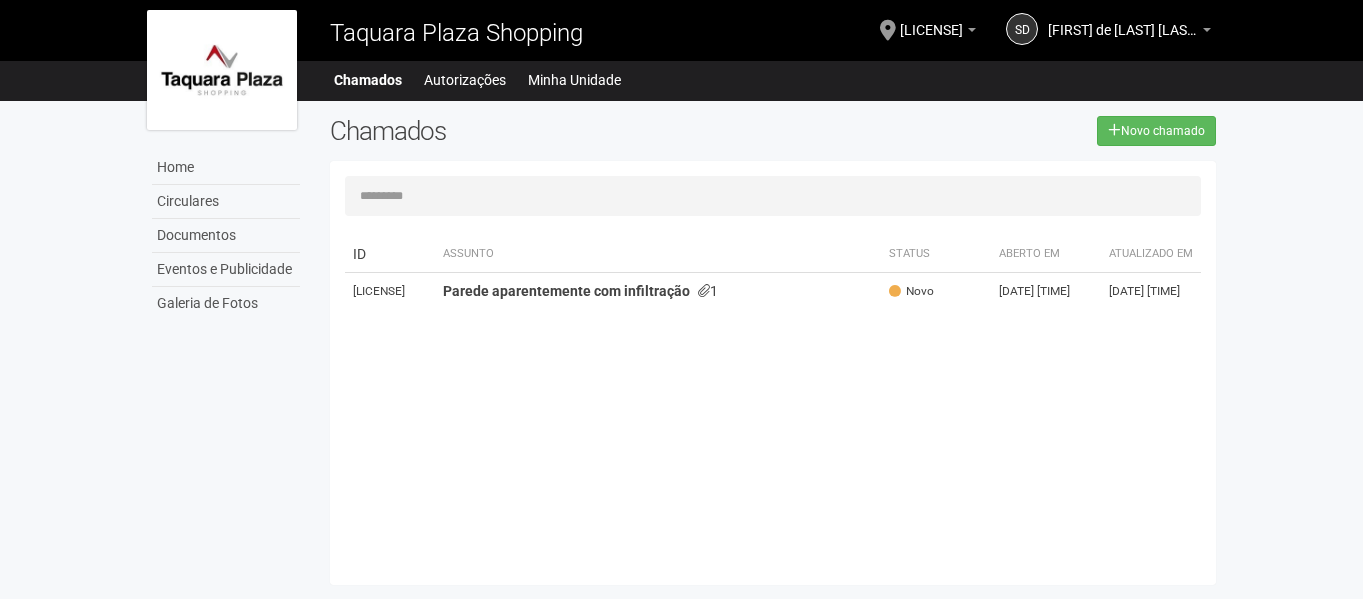 scroll, scrollTop: 0, scrollLeft: 0, axis: both 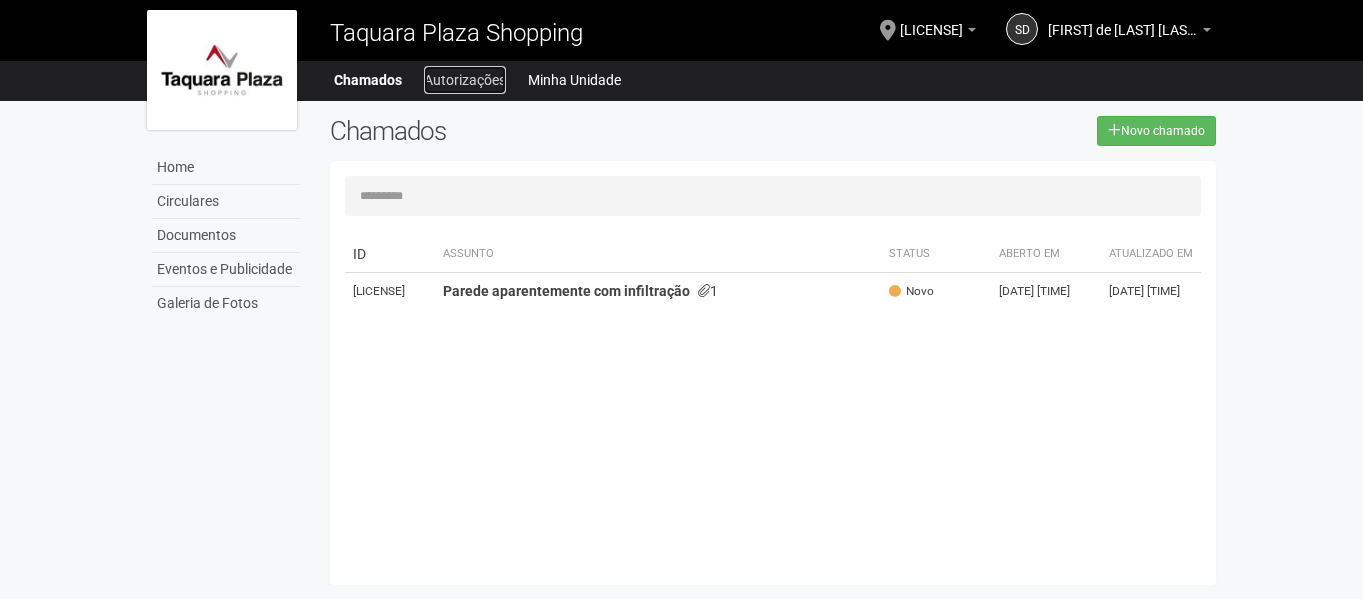 click on "Autorizações" at bounding box center [465, 80] 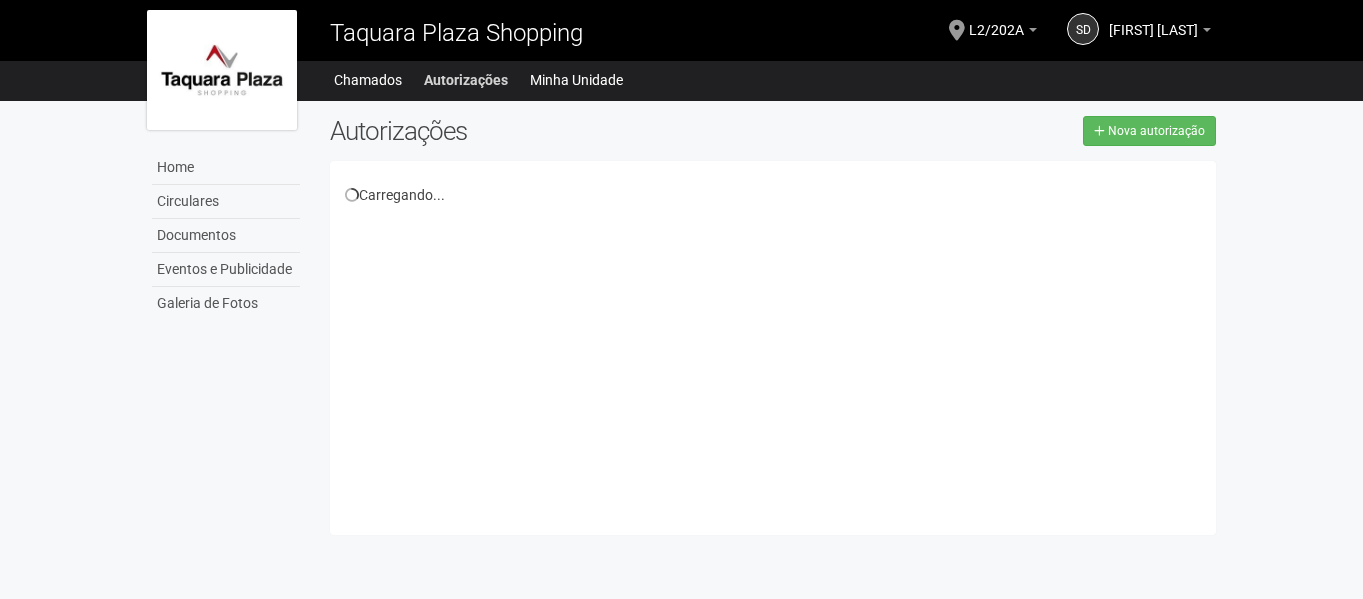 scroll, scrollTop: 0, scrollLeft: 0, axis: both 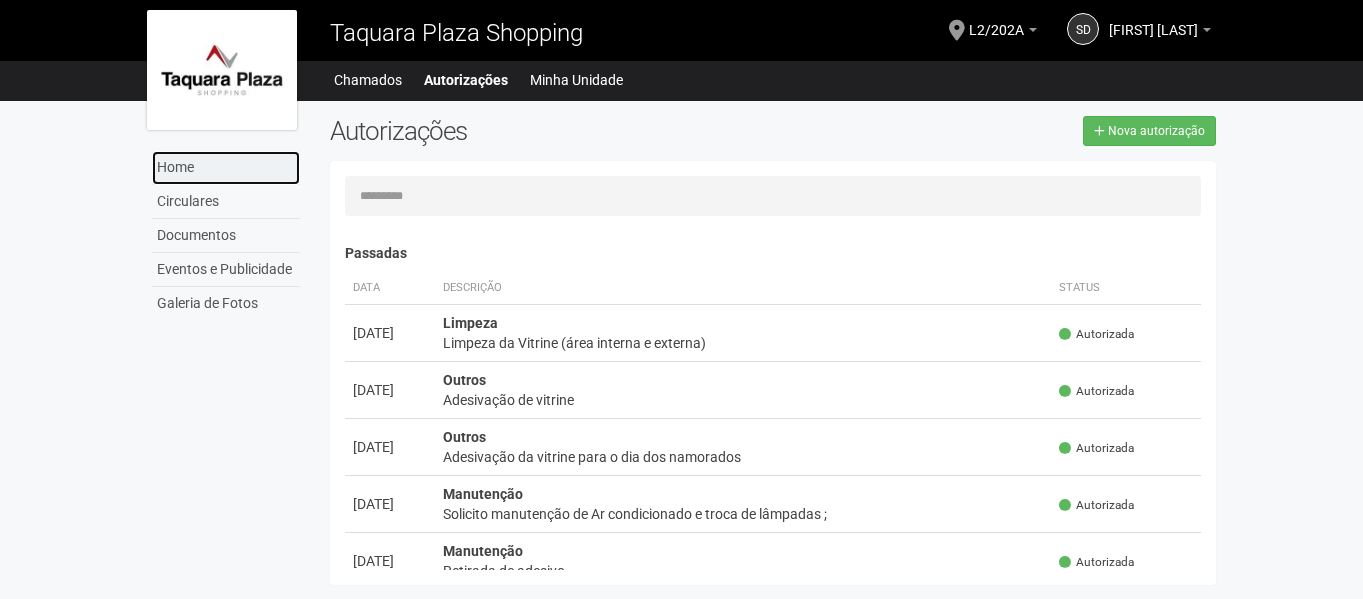 click on "Home" at bounding box center [226, 168] 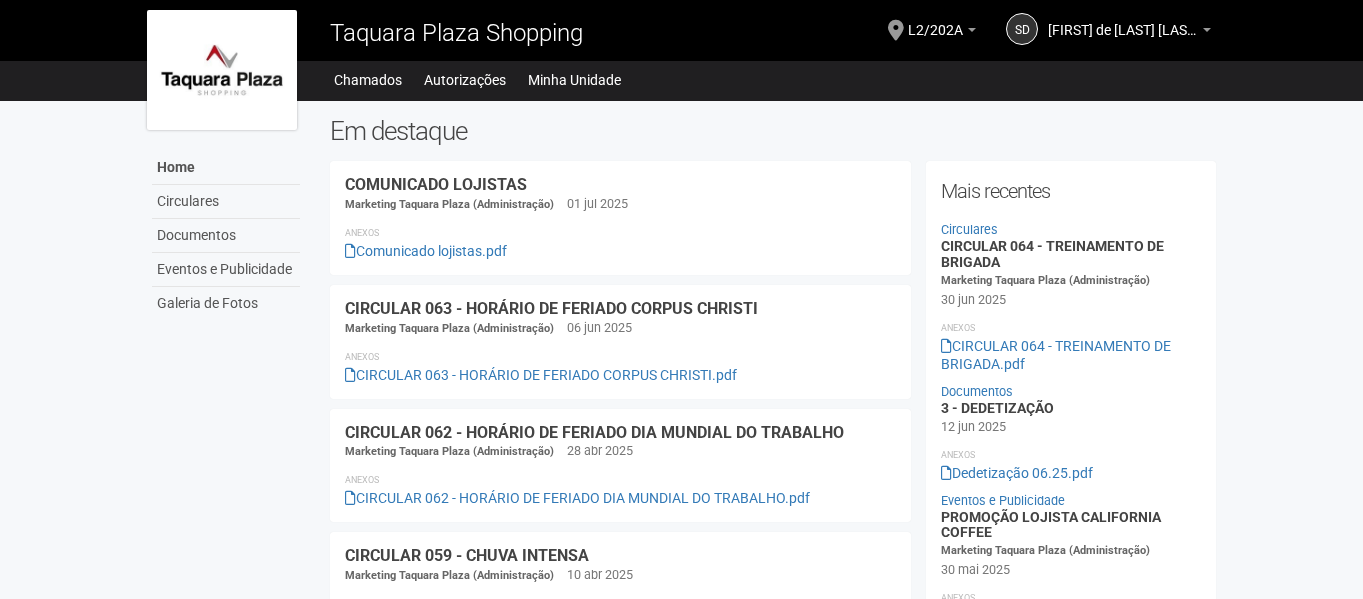 scroll, scrollTop: 0, scrollLeft: 0, axis: both 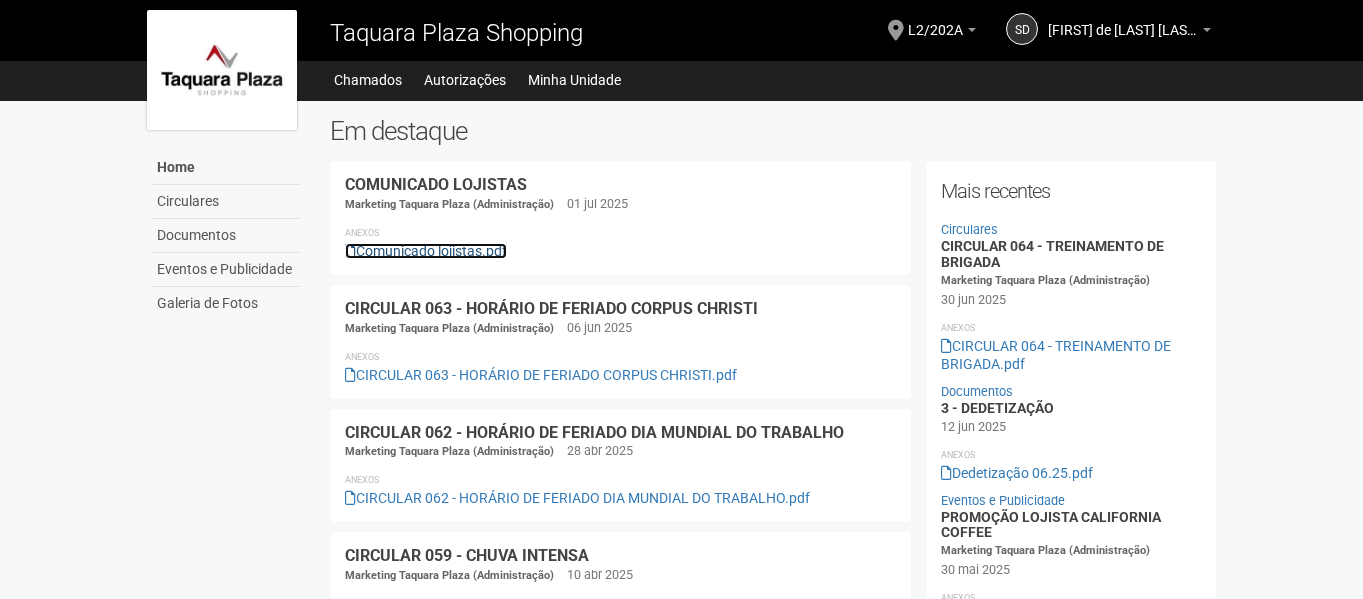 click on "Comunicado lojistas.pdf" at bounding box center [426, 251] 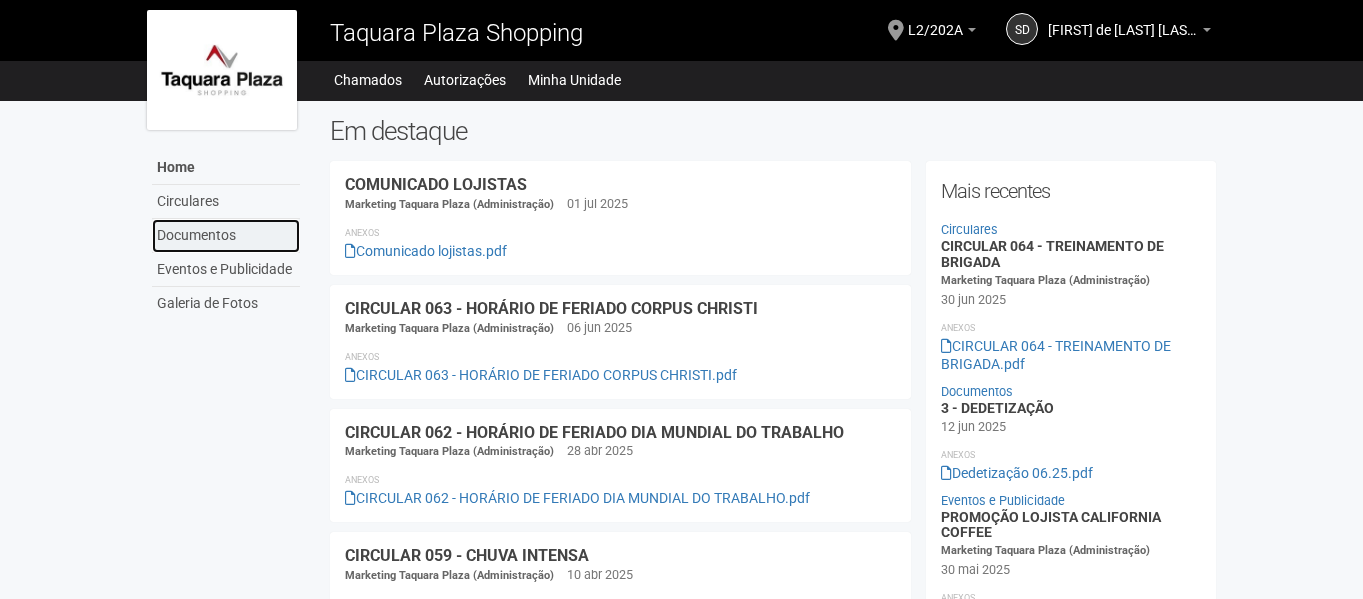 click on "Documentos" at bounding box center (226, 236) 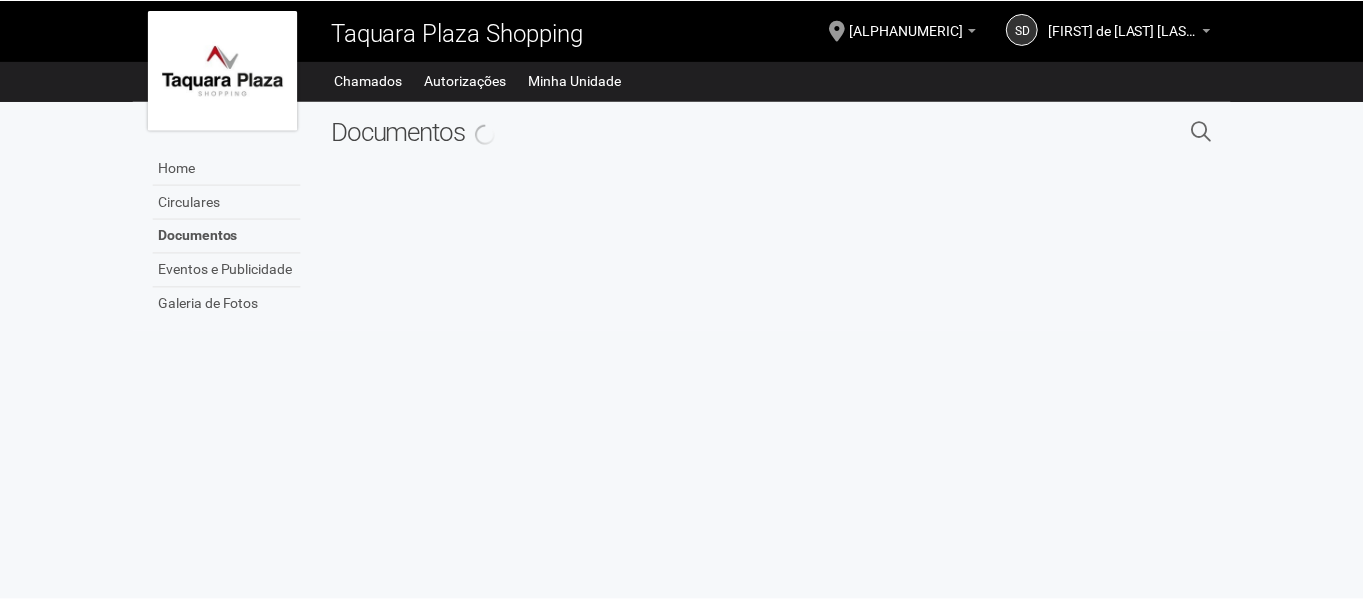scroll, scrollTop: 0, scrollLeft: 0, axis: both 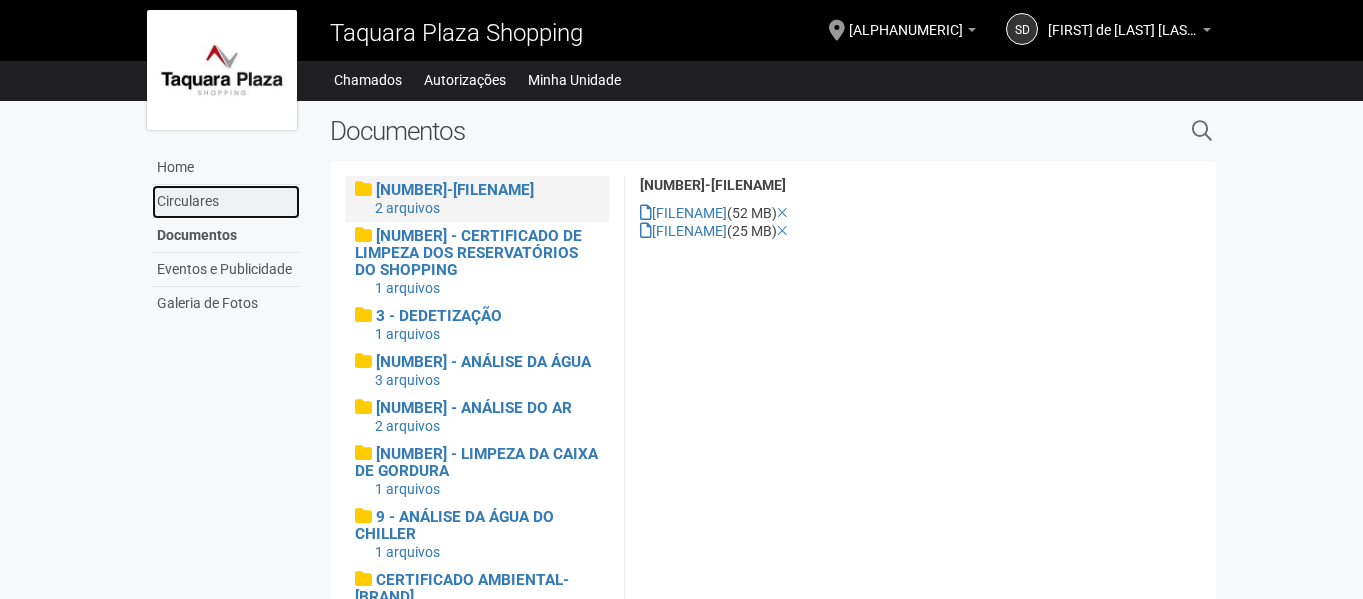 click on "Circulares" at bounding box center [226, 202] 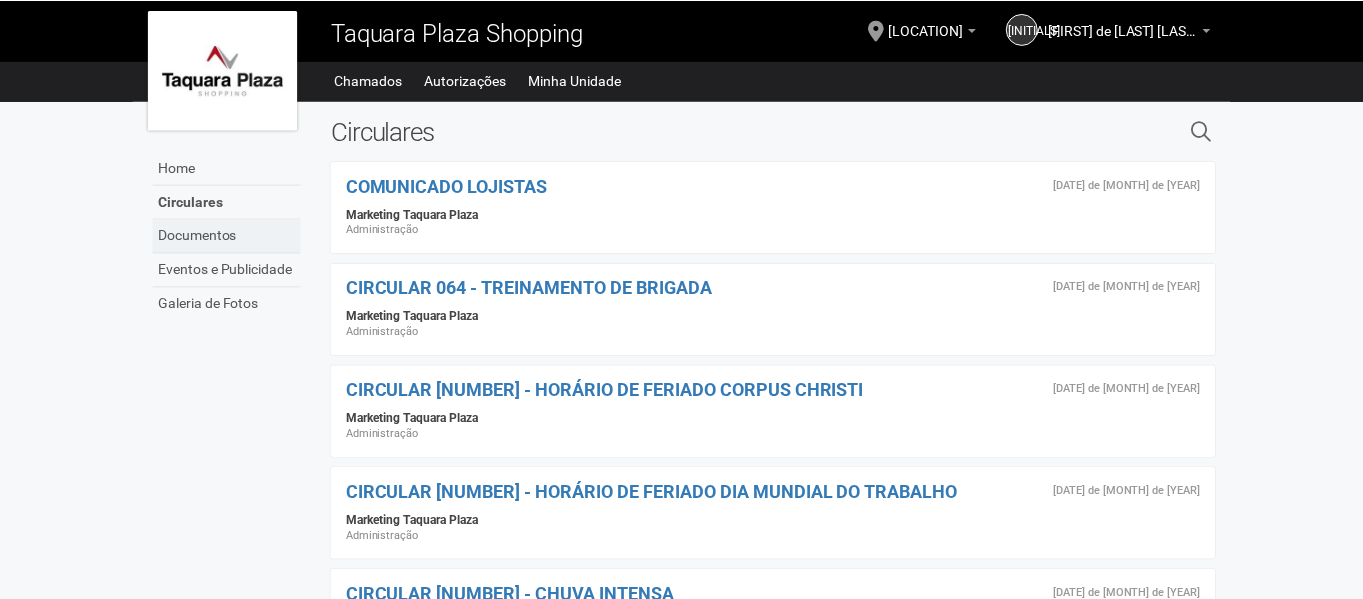 scroll, scrollTop: 0, scrollLeft: 0, axis: both 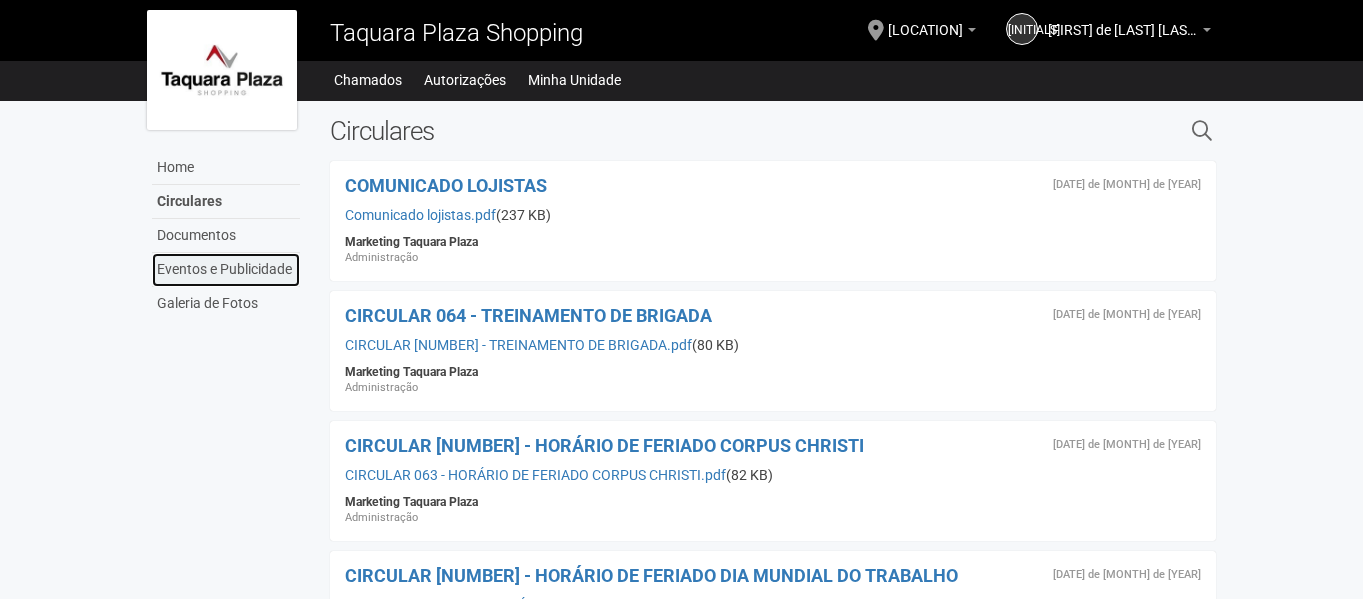 click on "Eventos e Publicidade" at bounding box center (226, 270) 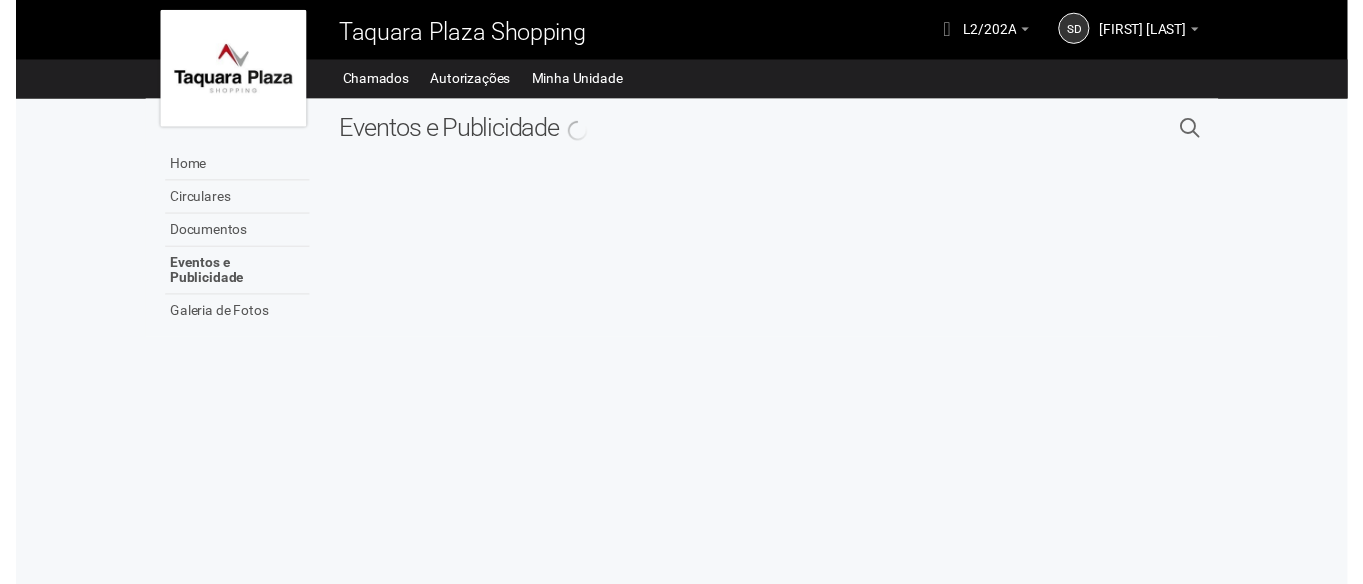 scroll, scrollTop: 0, scrollLeft: 0, axis: both 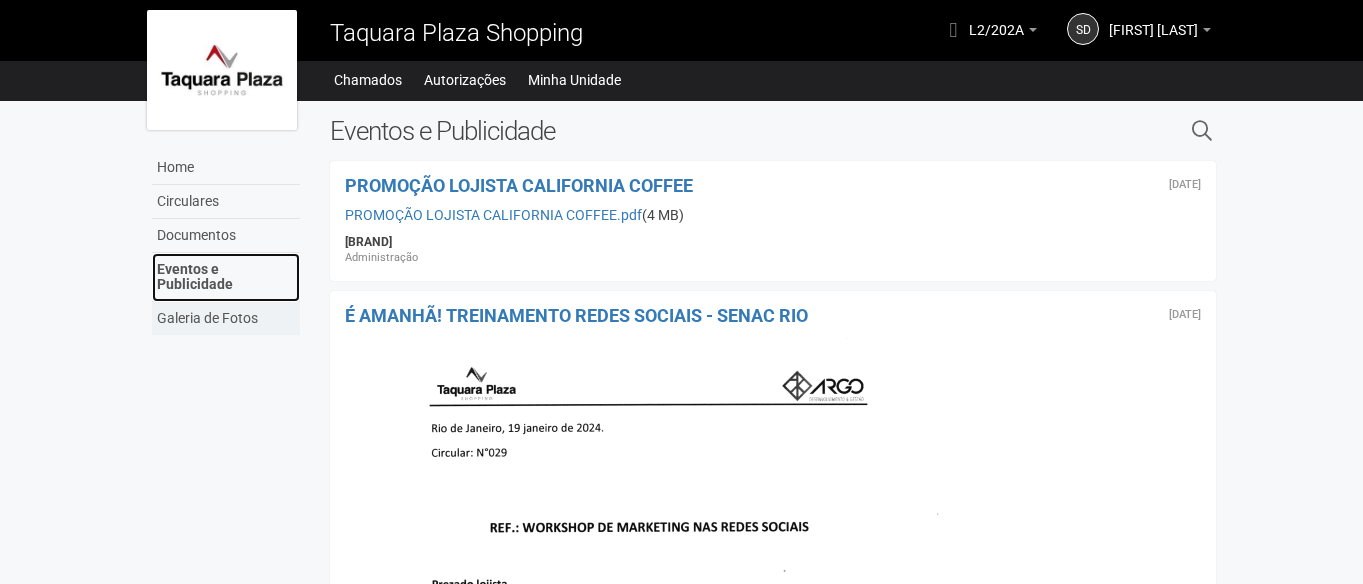 drag, startPoint x: 0, startPoint y: 0, endPoint x: 212, endPoint y: 308, distance: 373.9091 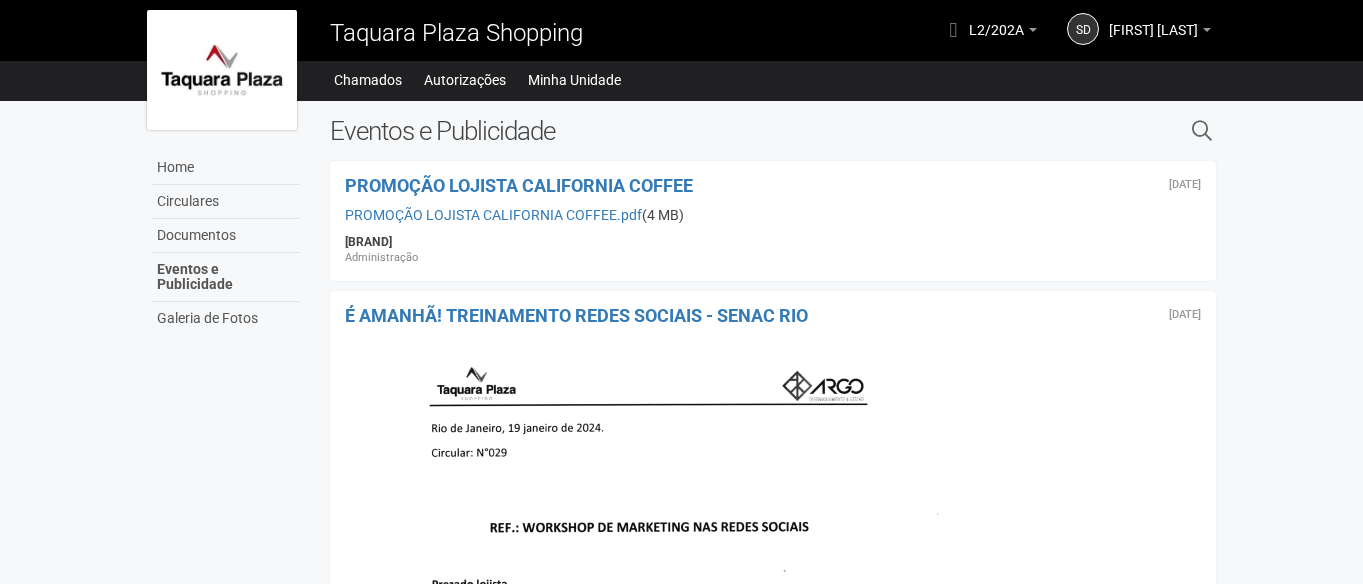 drag, startPoint x: 212, startPoint y: 308, endPoint x: 101, endPoint y: 311, distance: 111.040535 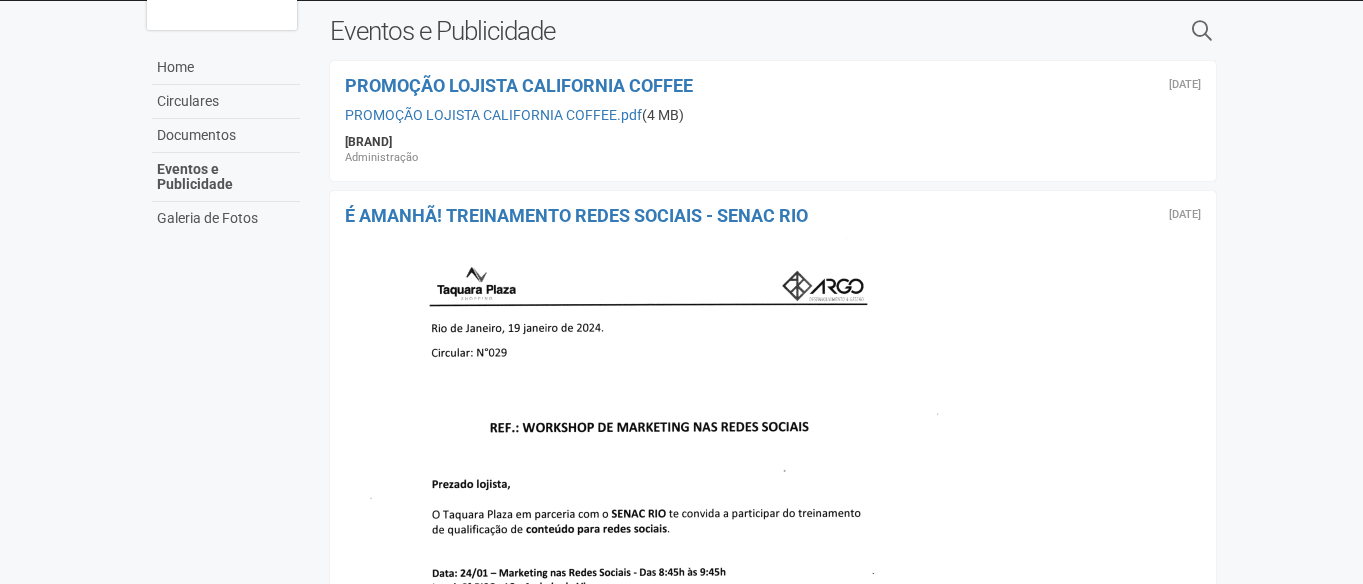 scroll, scrollTop: 0, scrollLeft: 0, axis: both 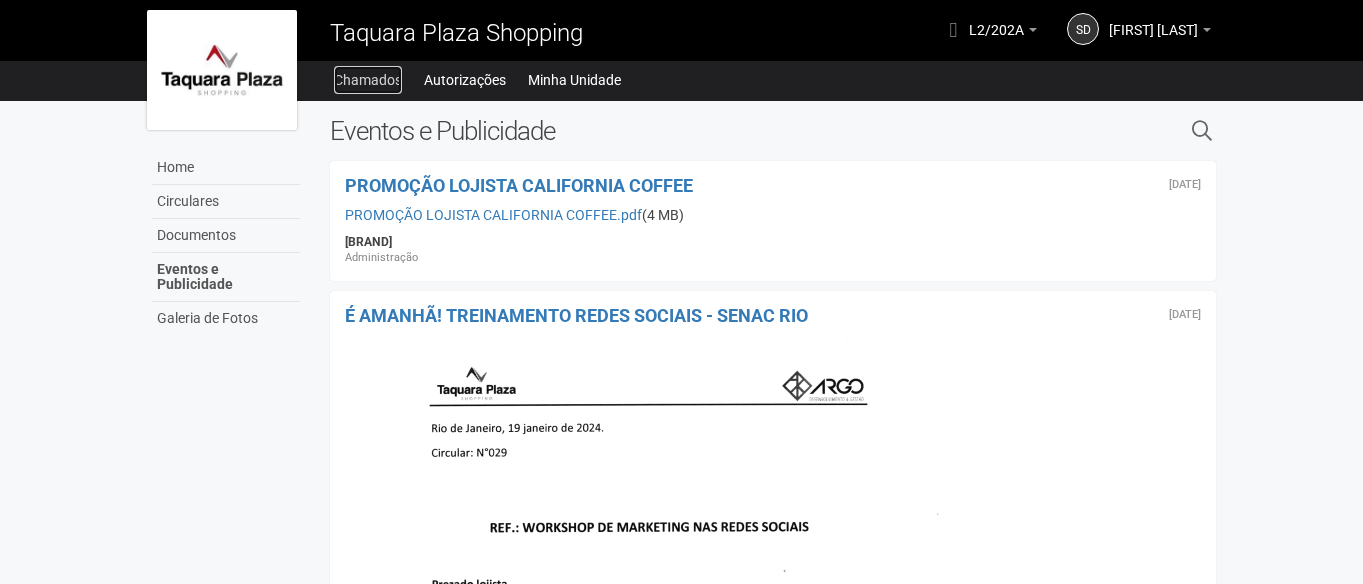 click on "Chamados" at bounding box center (368, 80) 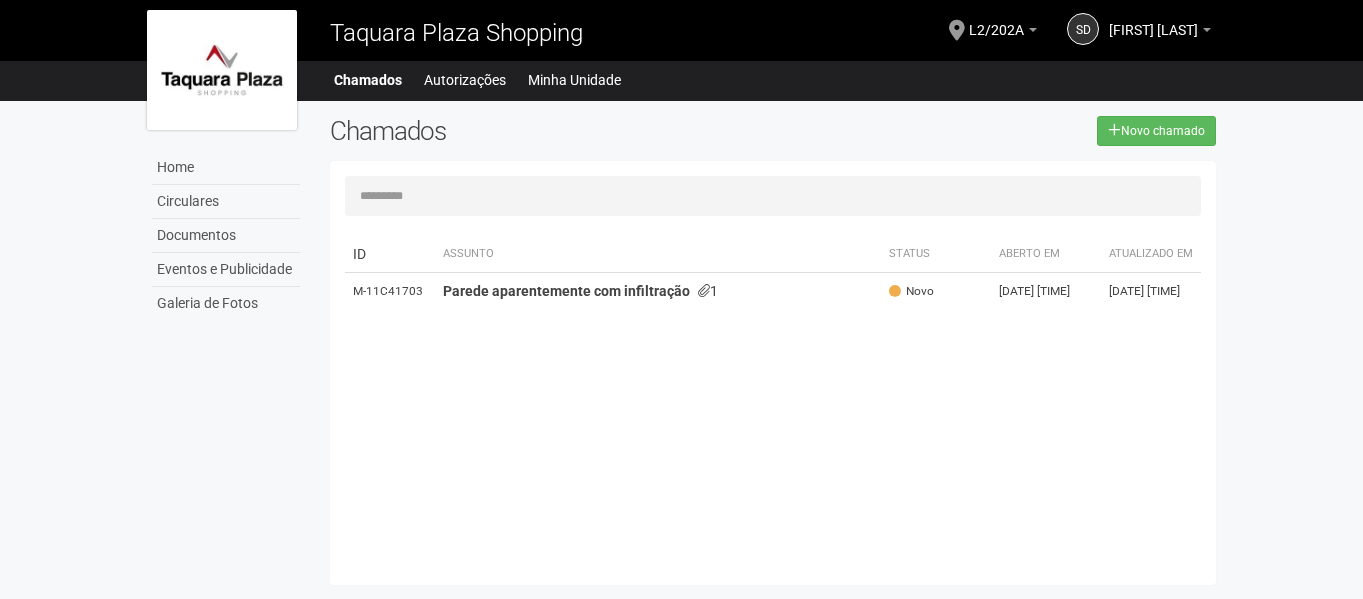 scroll, scrollTop: 0, scrollLeft: 0, axis: both 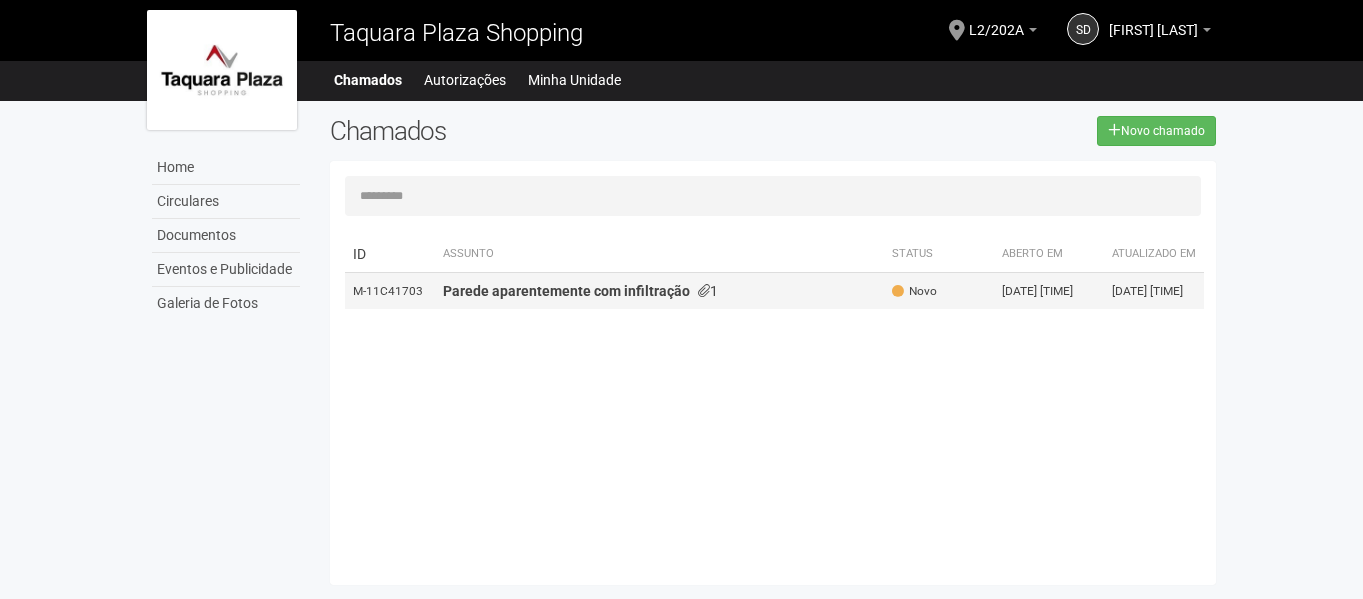 click on "Parede aparentemente com infiltração" at bounding box center (566, 291) 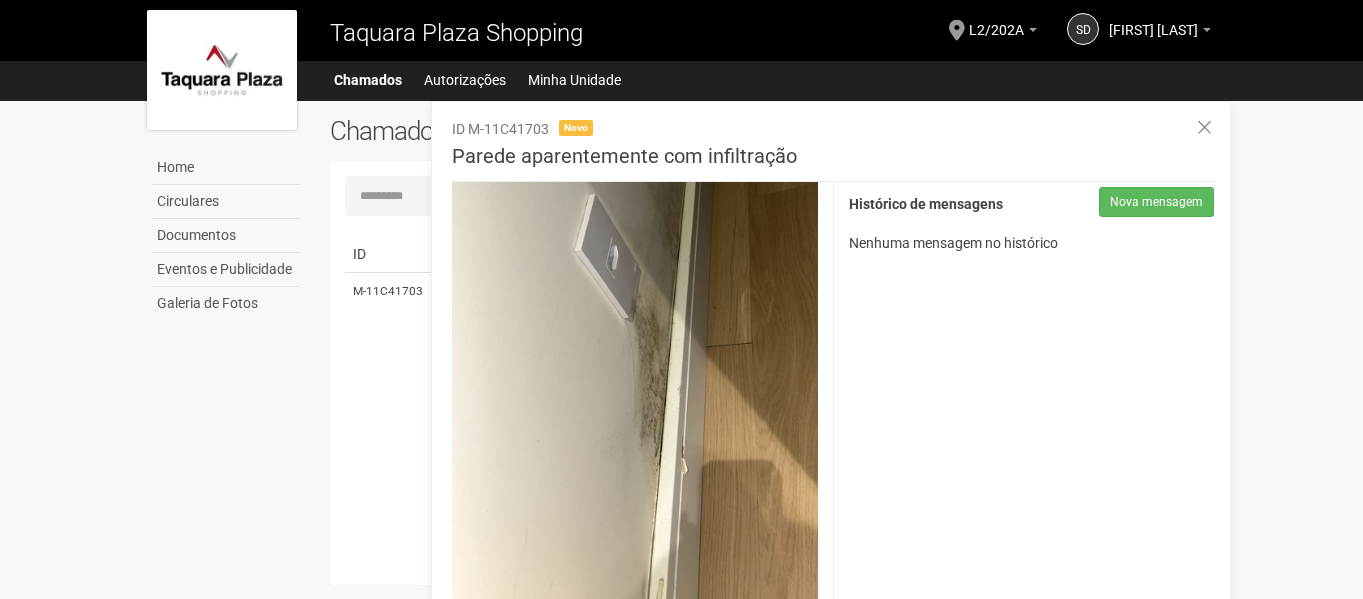scroll, scrollTop: 411, scrollLeft: 0, axis: vertical 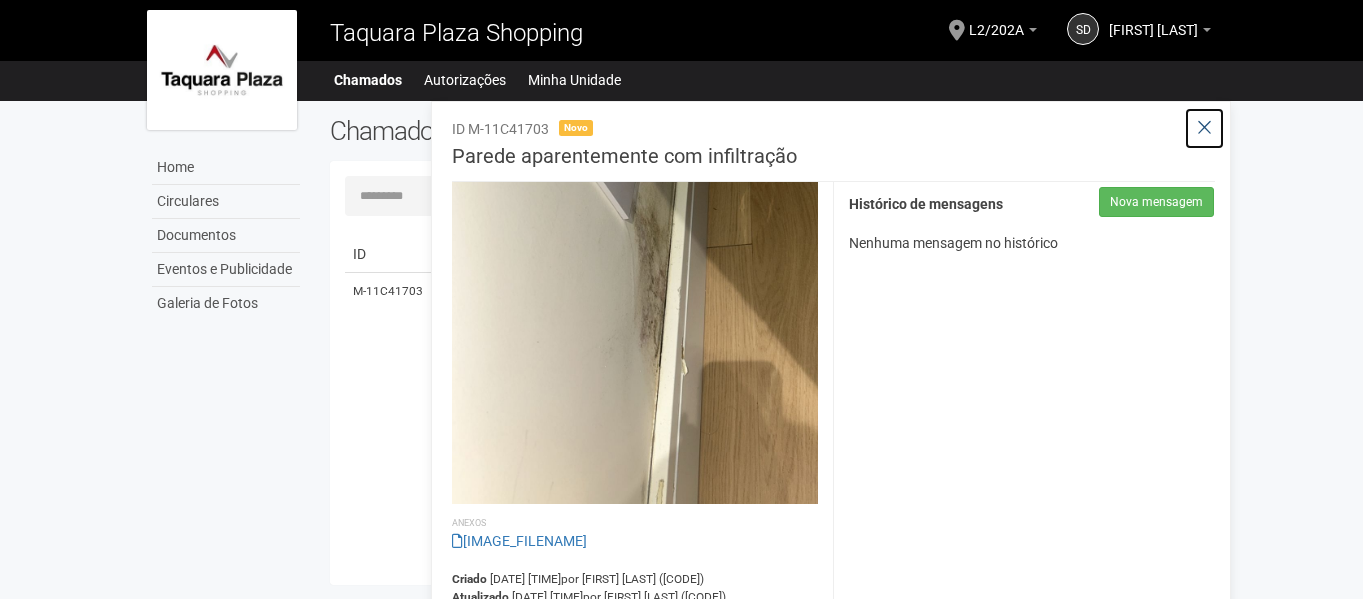 click at bounding box center (1204, 128) 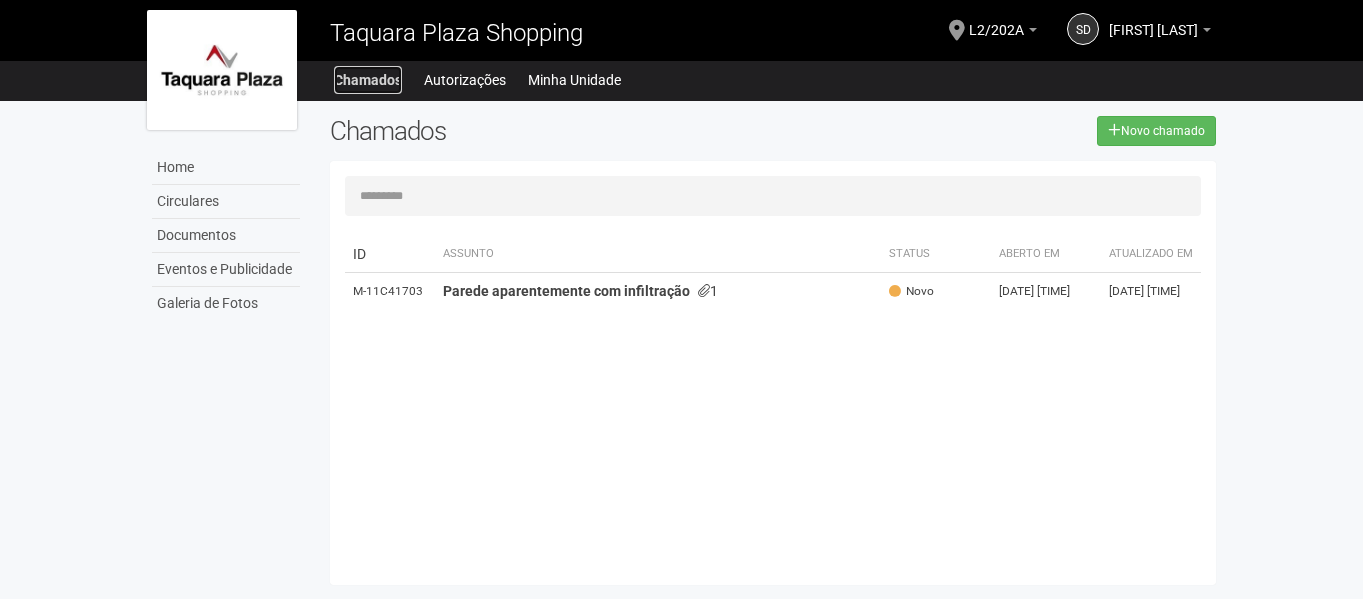 click on "Chamados" at bounding box center (368, 80) 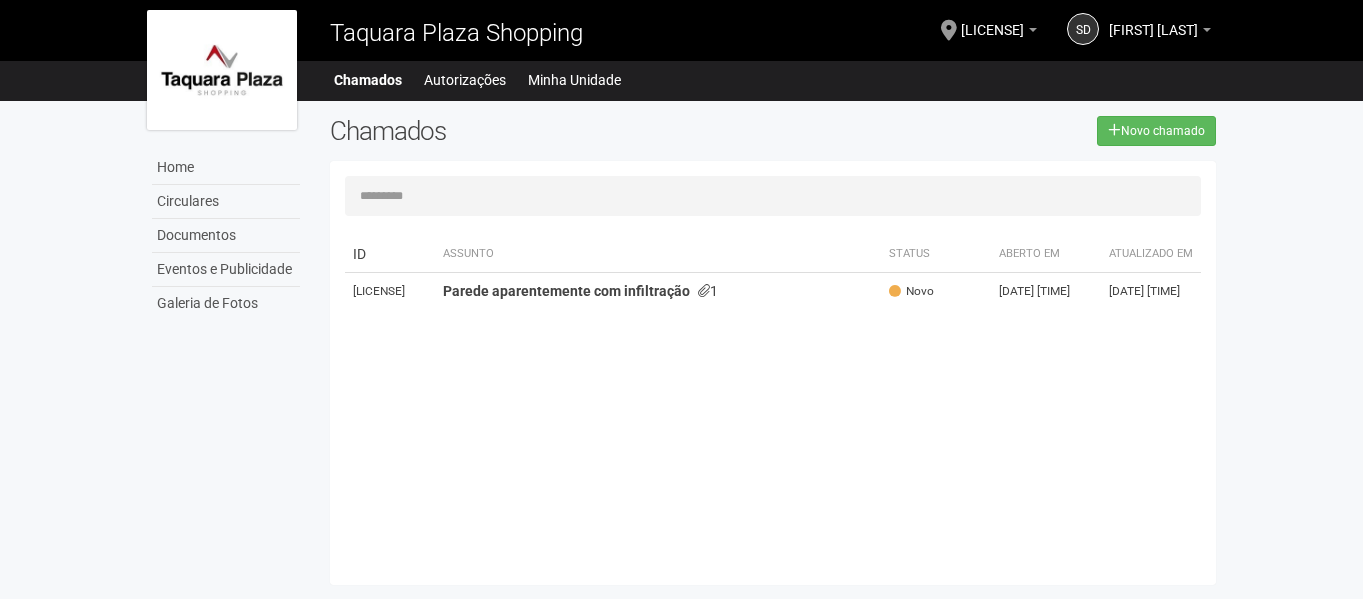 scroll, scrollTop: 0, scrollLeft: 0, axis: both 